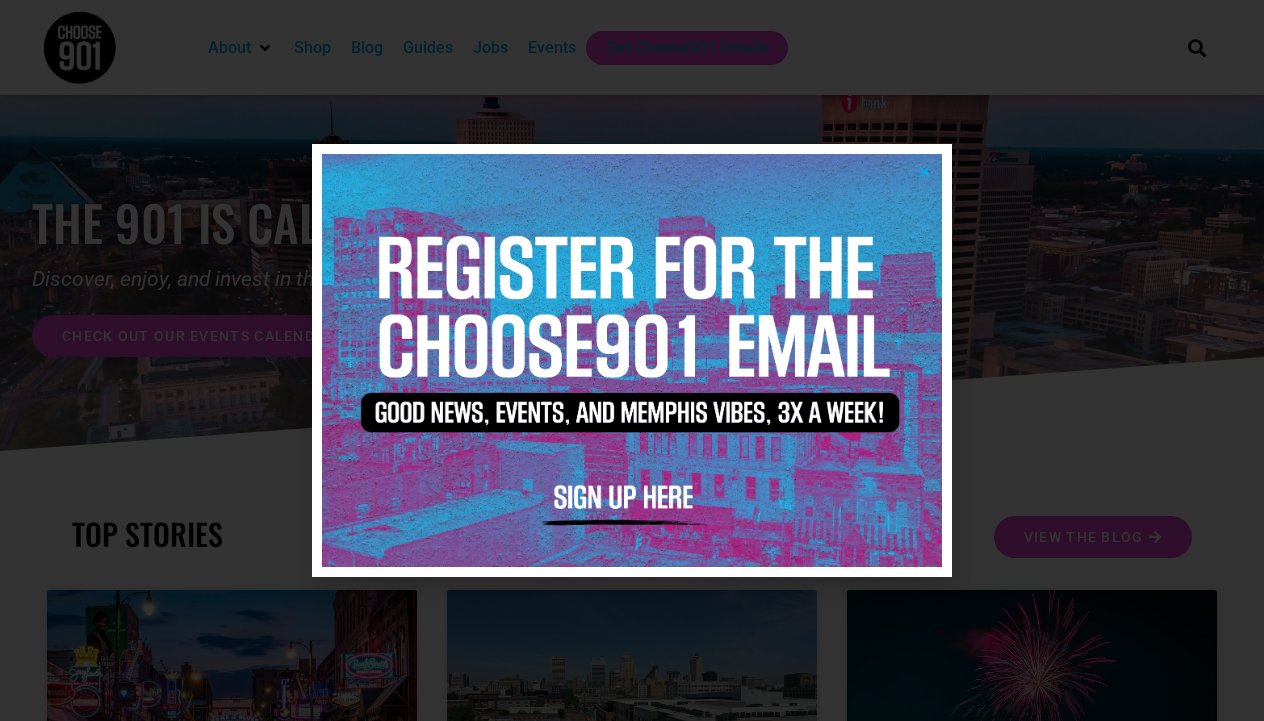 scroll, scrollTop: 0, scrollLeft: 0, axis: both 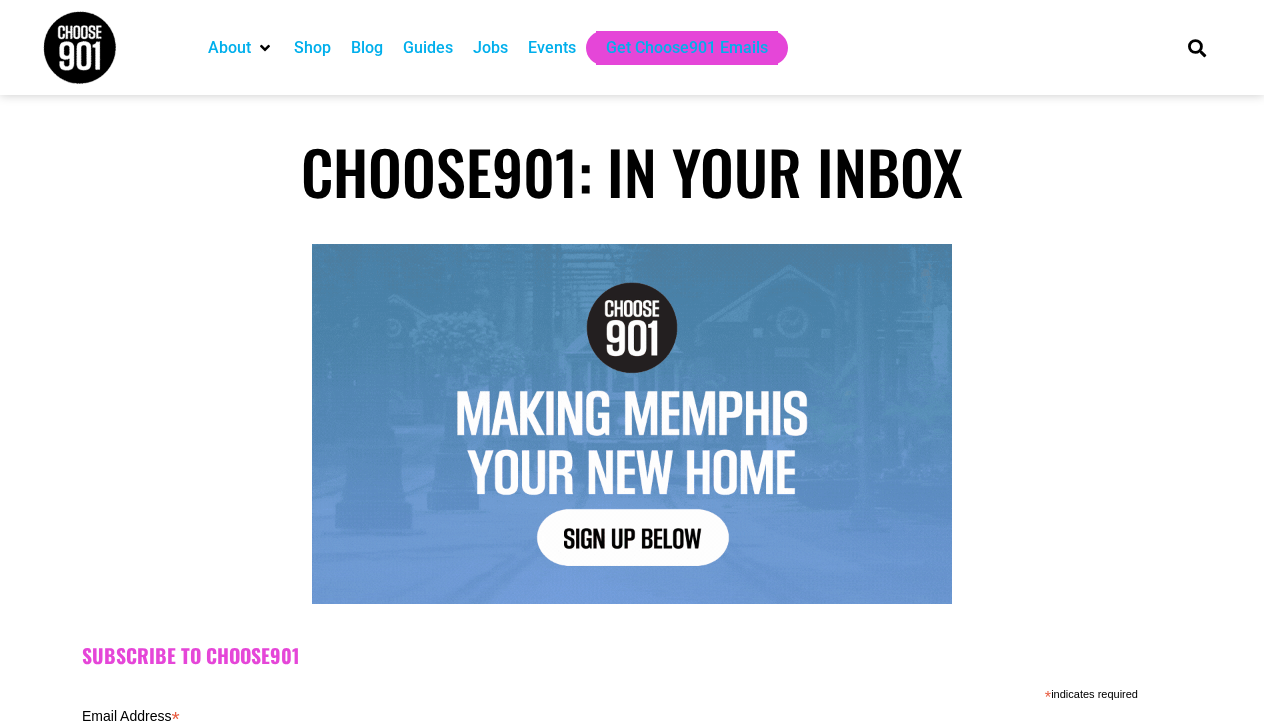 click on "About
Contact Us
Donate
Shop
Blog
Guides
Jobs
Events
Get Choose901 Emails" at bounding box center (676, 47) 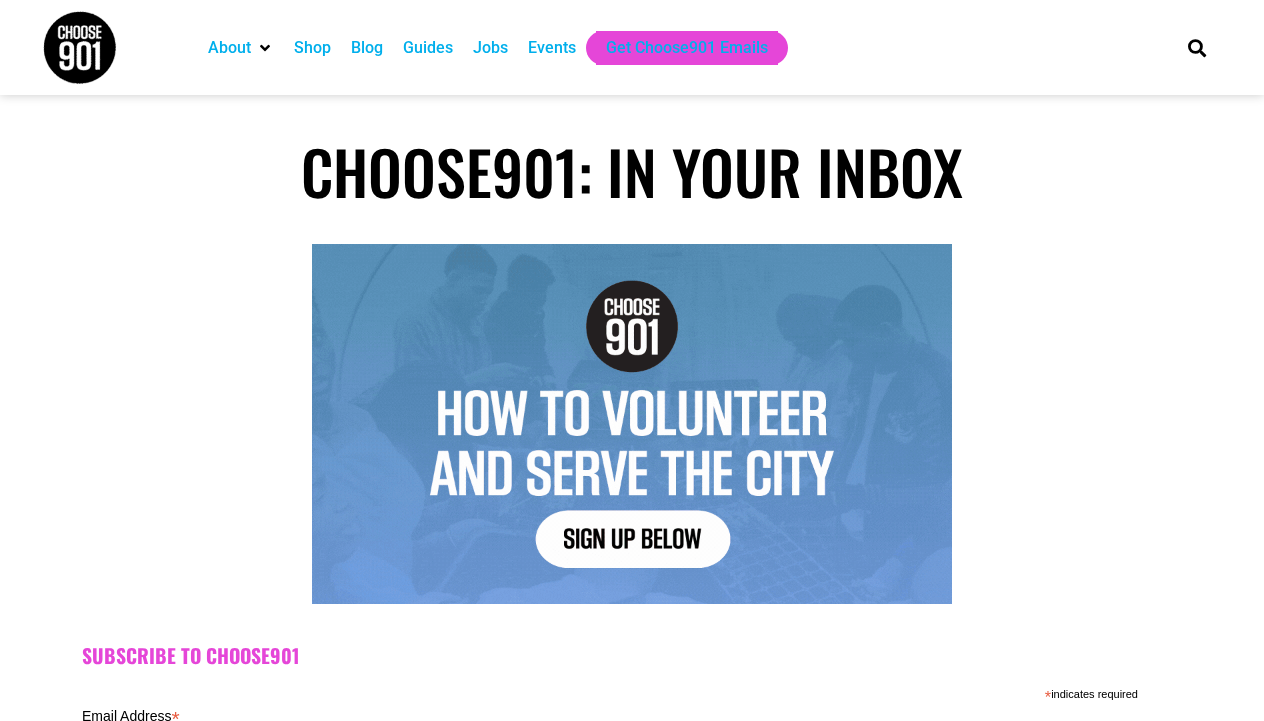 click on "Jobs" at bounding box center [490, 48] 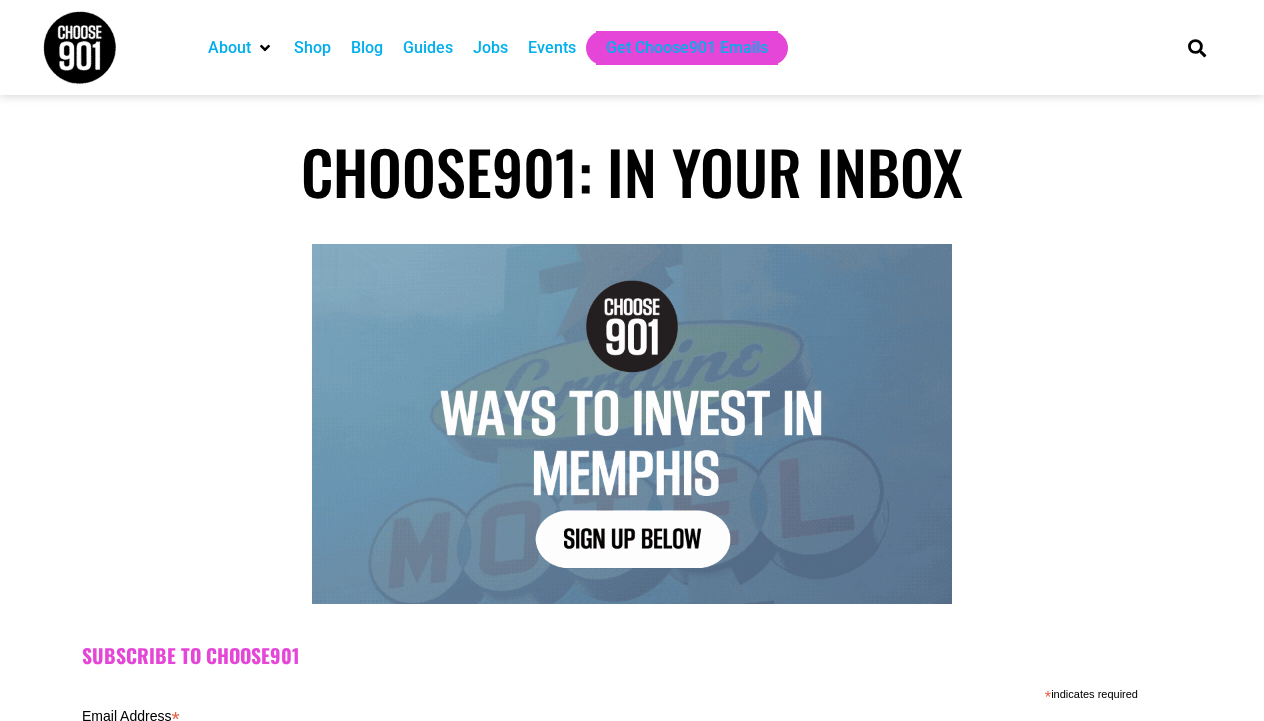 click on "Jobs" at bounding box center [490, 48] 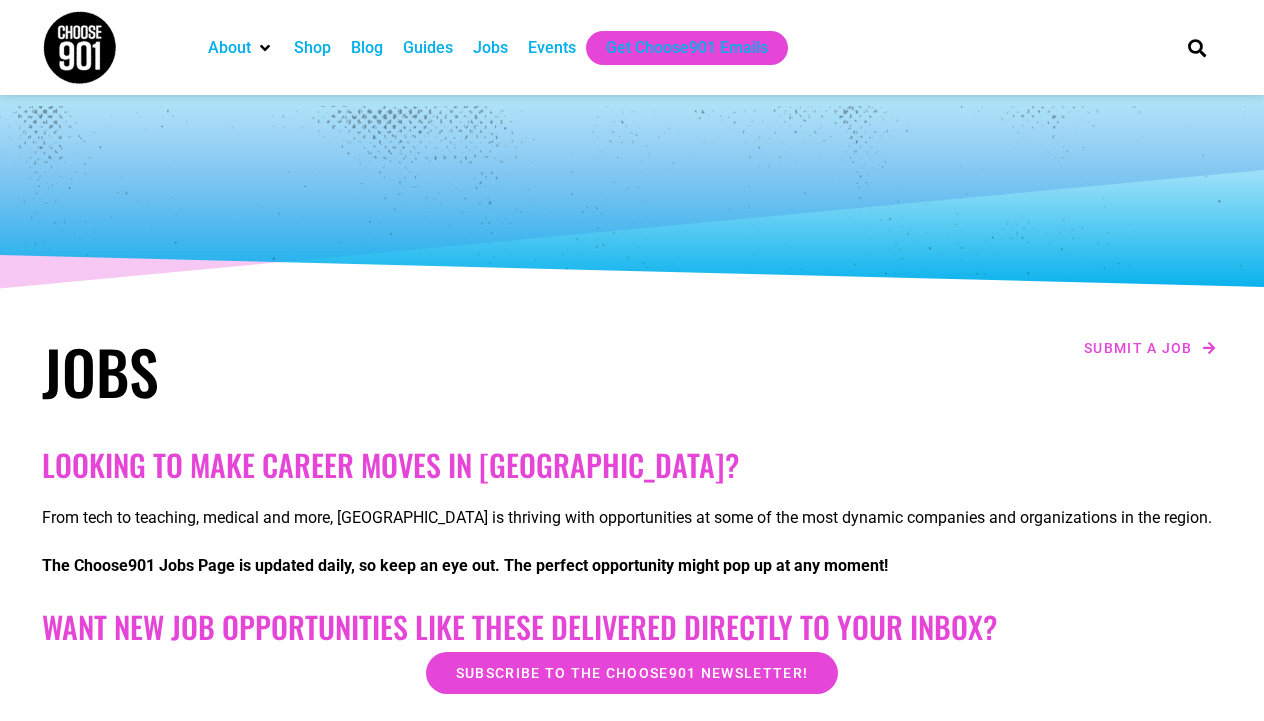 scroll, scrollTop: 0, scrollLeft: 0, axis: both 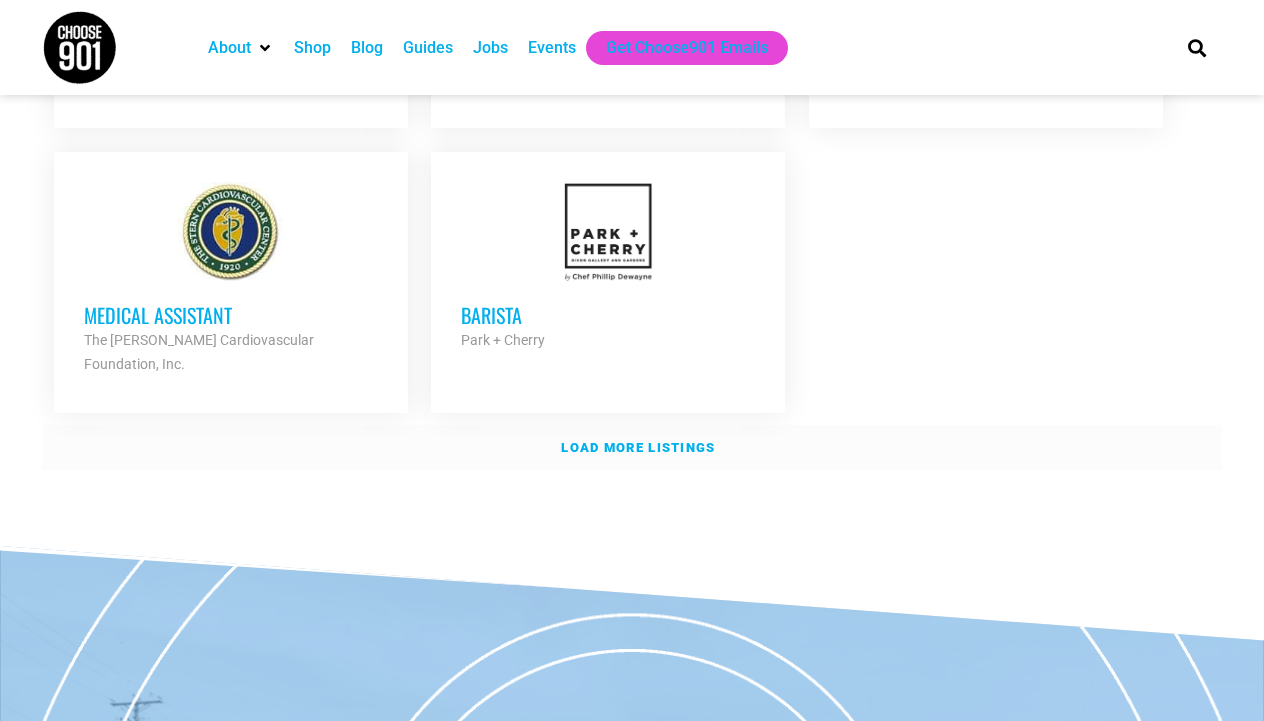 click on "Load more listings" at bounding box center (632, 448) 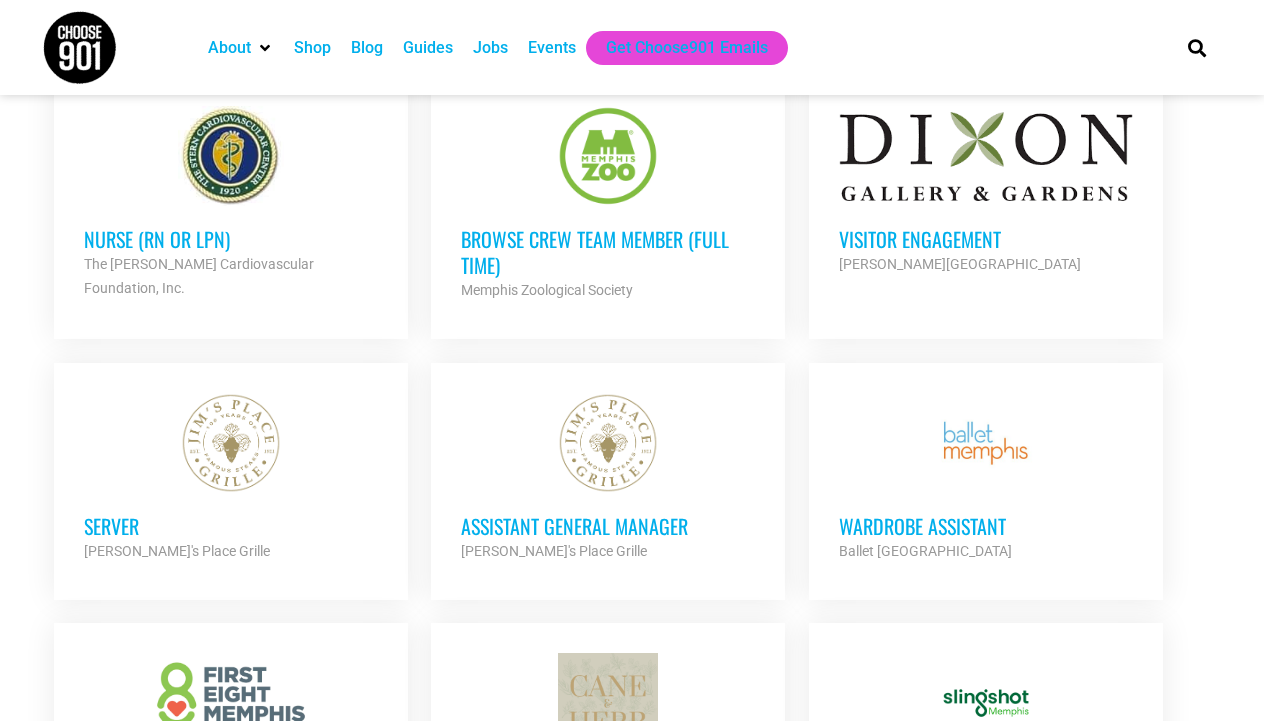 scroll, scrollTop: 2822, scrollLeft: 0, axis: vertical 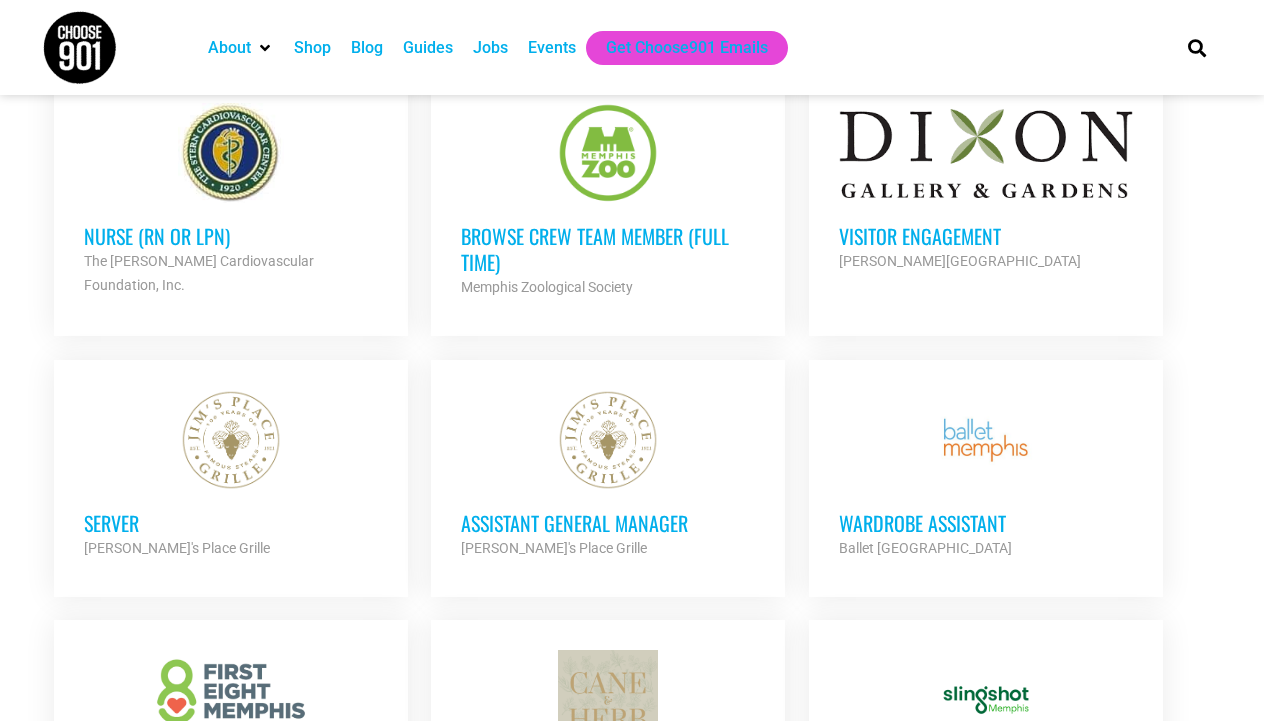 click on "Visitor Engagement" at bounding box center [986, 236] 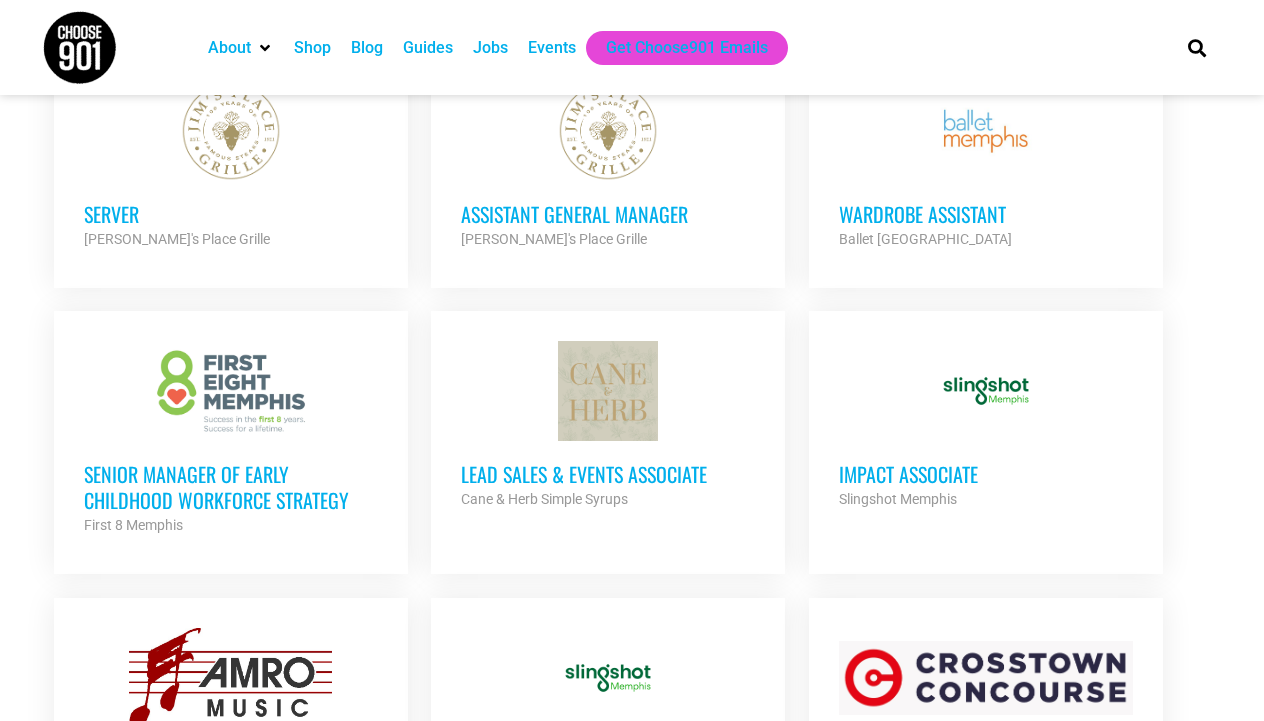 scroll, scrollTop: 3134, scrollLeft: 0, axis: vertical 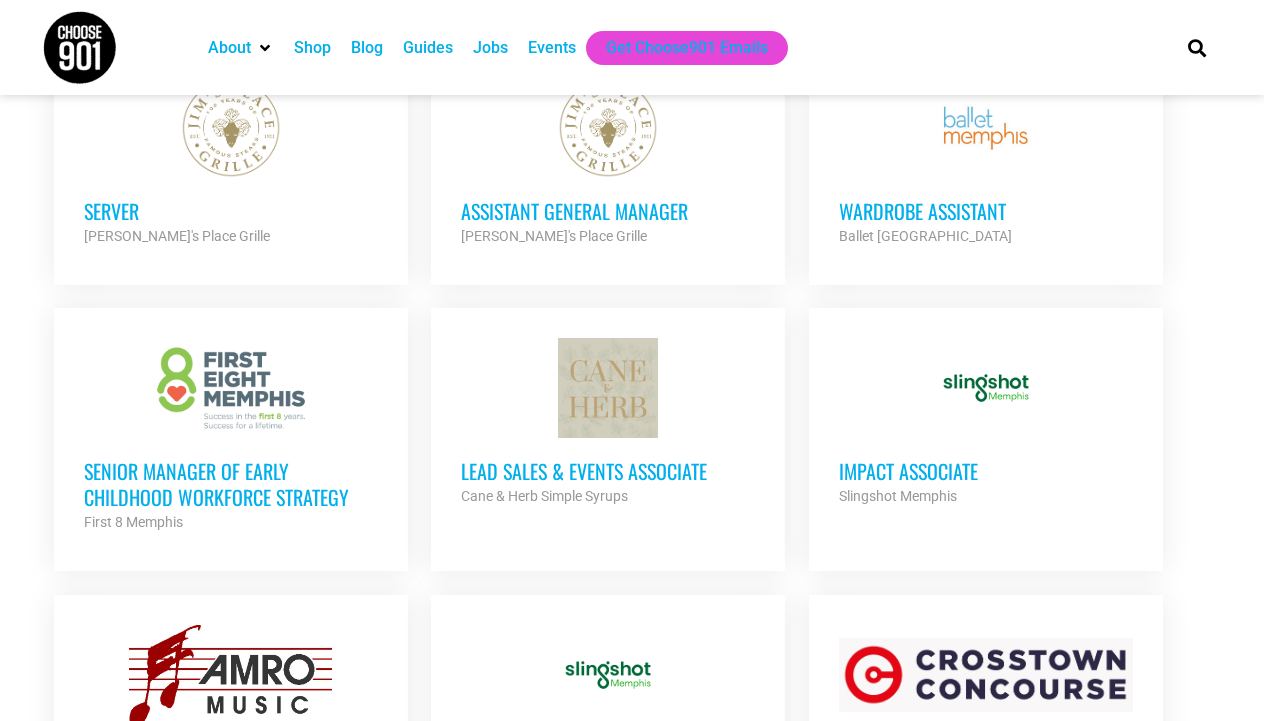 click on "Lead Sales & Events Associate" at bounding box center [608, 471] 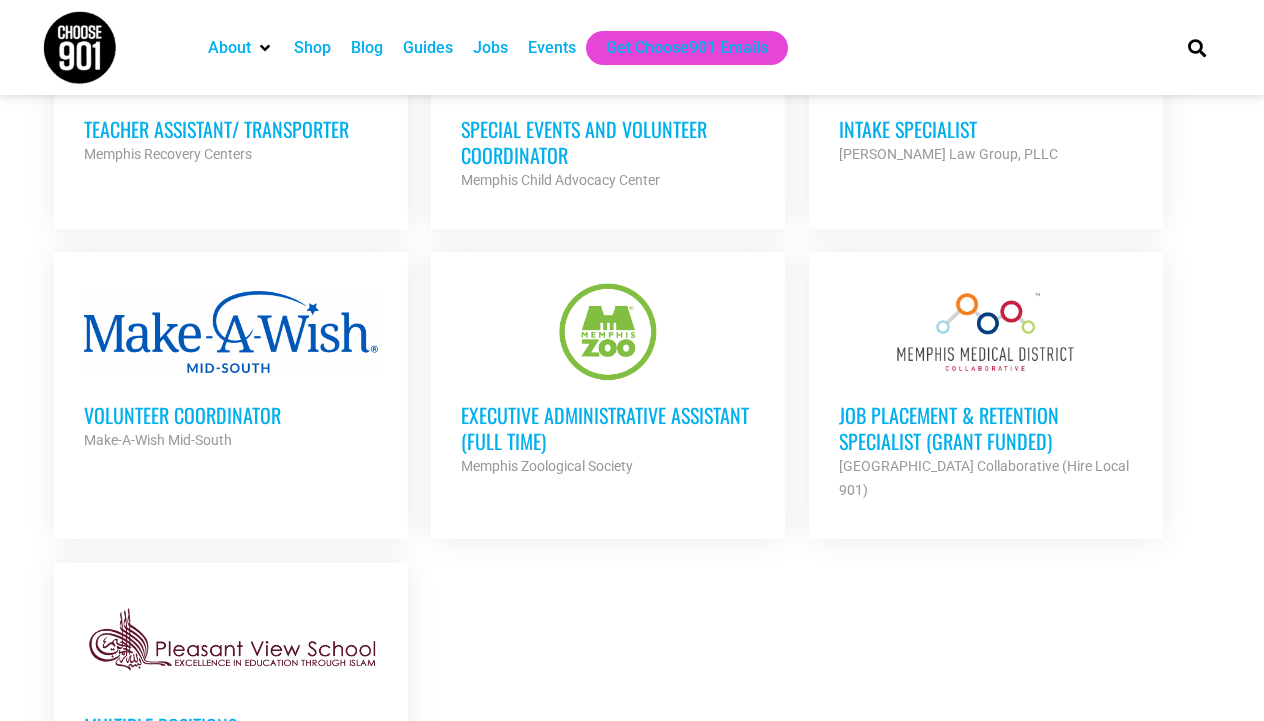 scroll, scrollTop: 4052, scrollLeft: 0, axis: vertical 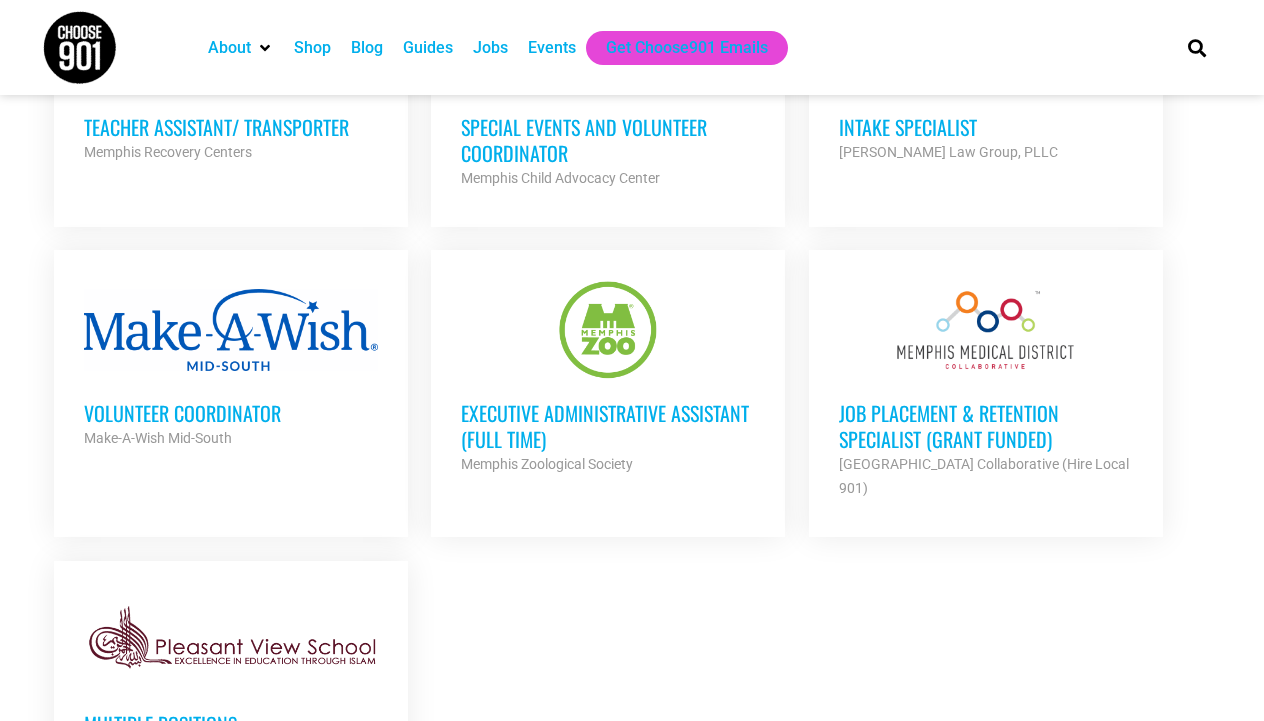 click on "Make-A-Wish Mid-South" at bounding box center [231, 438] 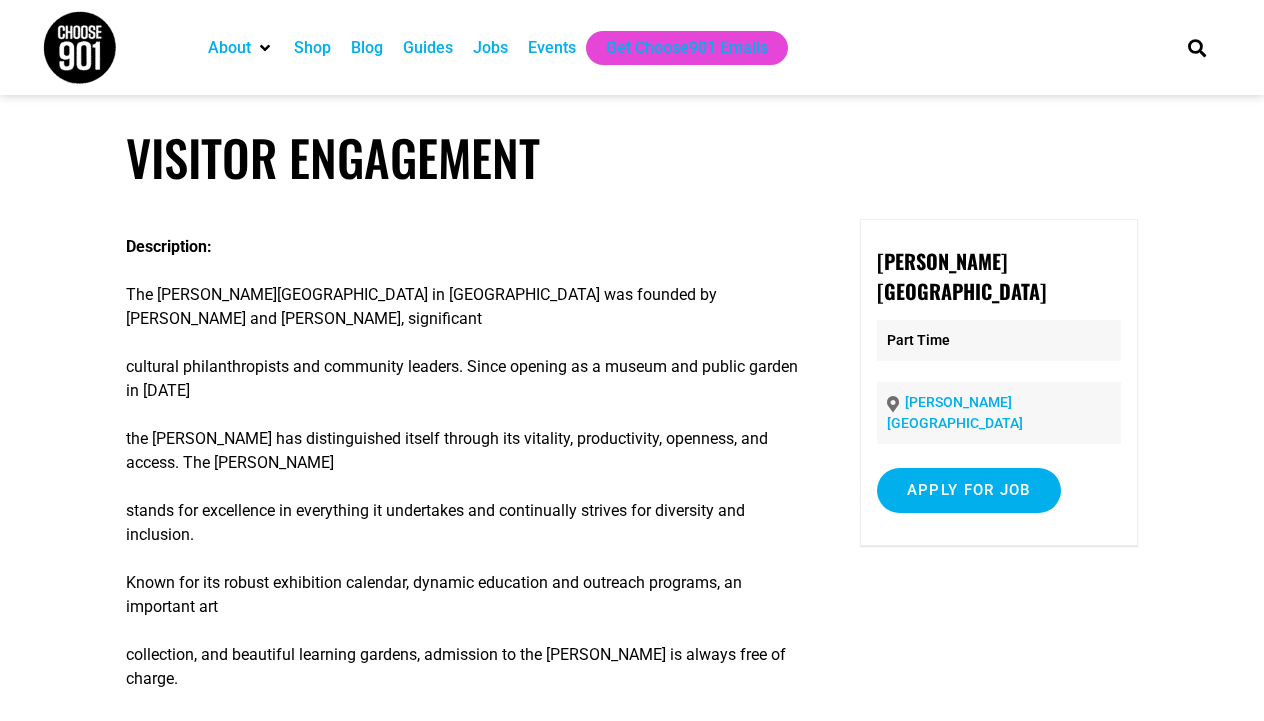 scroll, scrollTop: 0, scrollLeft: 0, axis: both 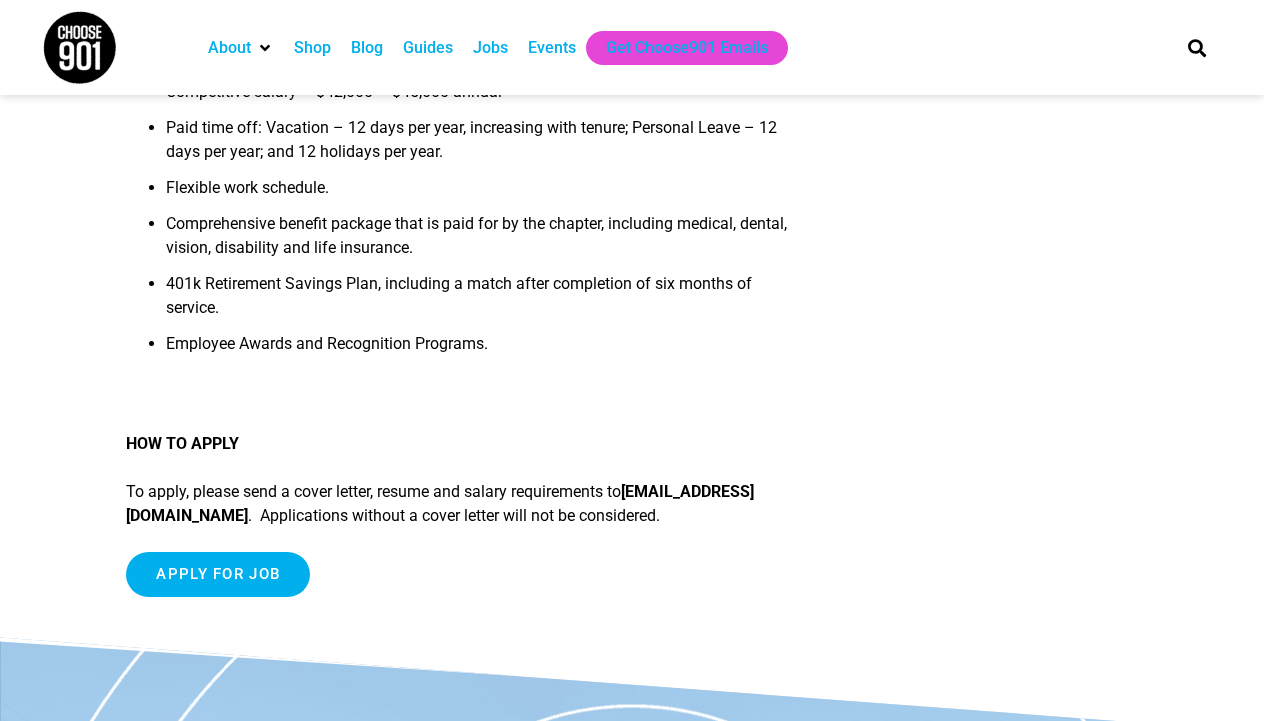 drag, startPoint x: 399, startPoint y: 469, endPoint x: 131, endPoint y: 464, distance: 268.04663 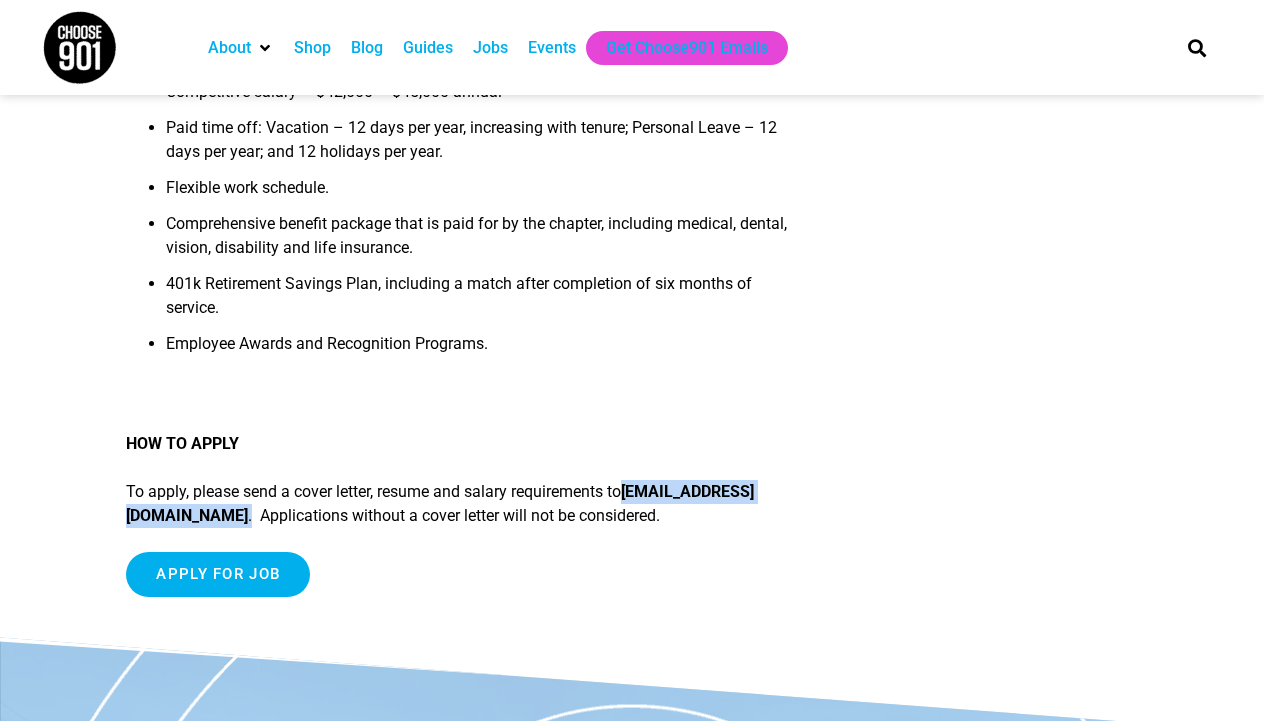 drag, startPoint x: 127, startPoint y: 467, endPoint x: 403, endPoint y: 475, distance: 276.1159 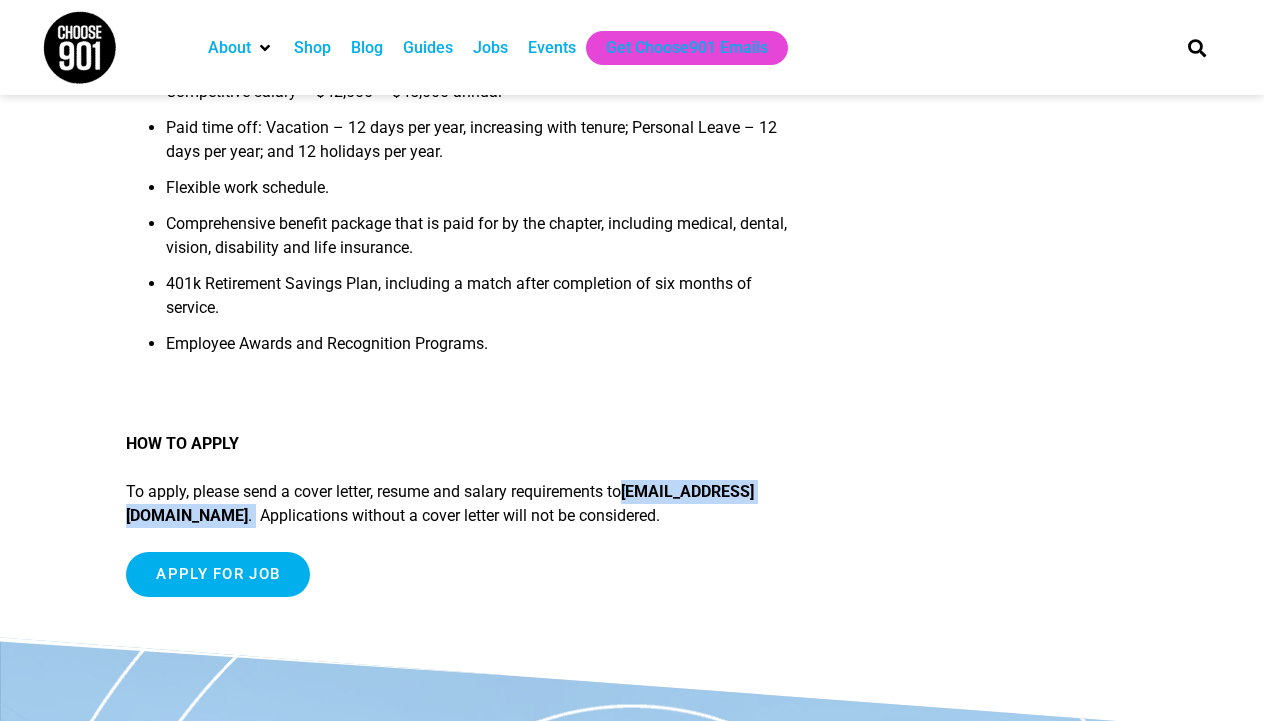 drag, startPoint x: 406, startPoint y: 472, endPoint x: 127, endPoint y: 460, distance: 279.25793 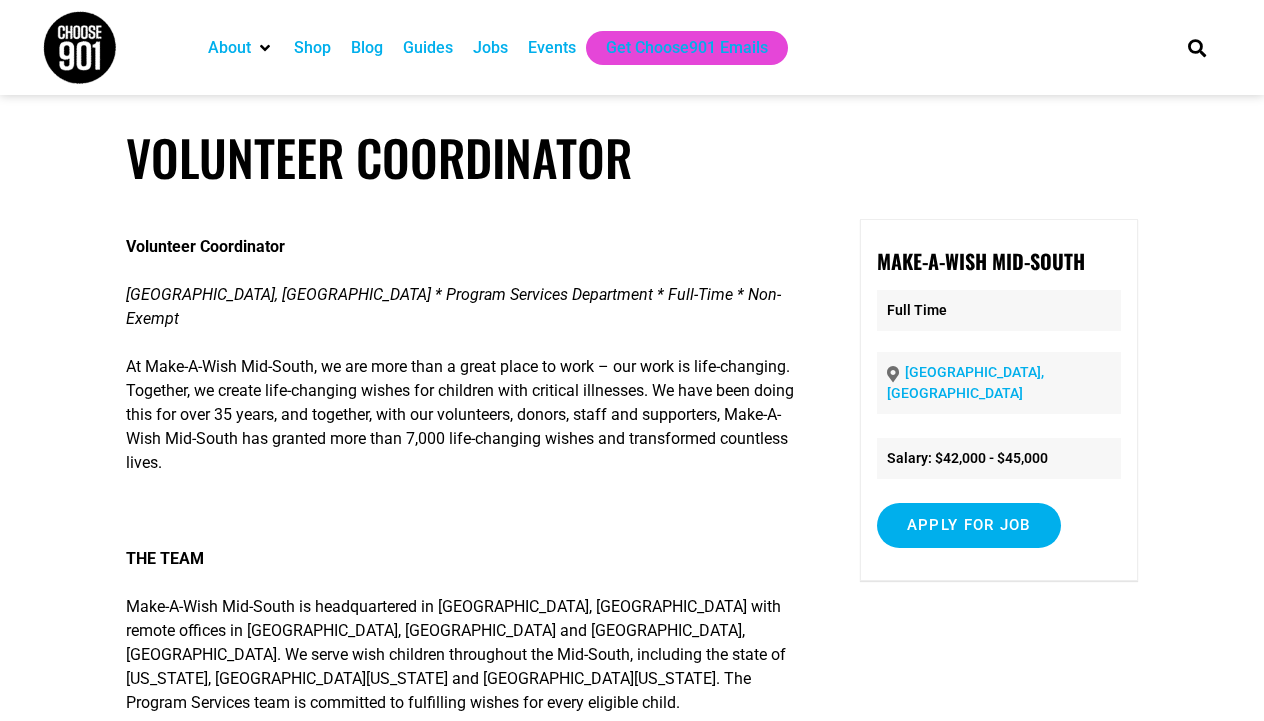 scroll, scrollTop: 0, scrollLeft: 0, axis: both 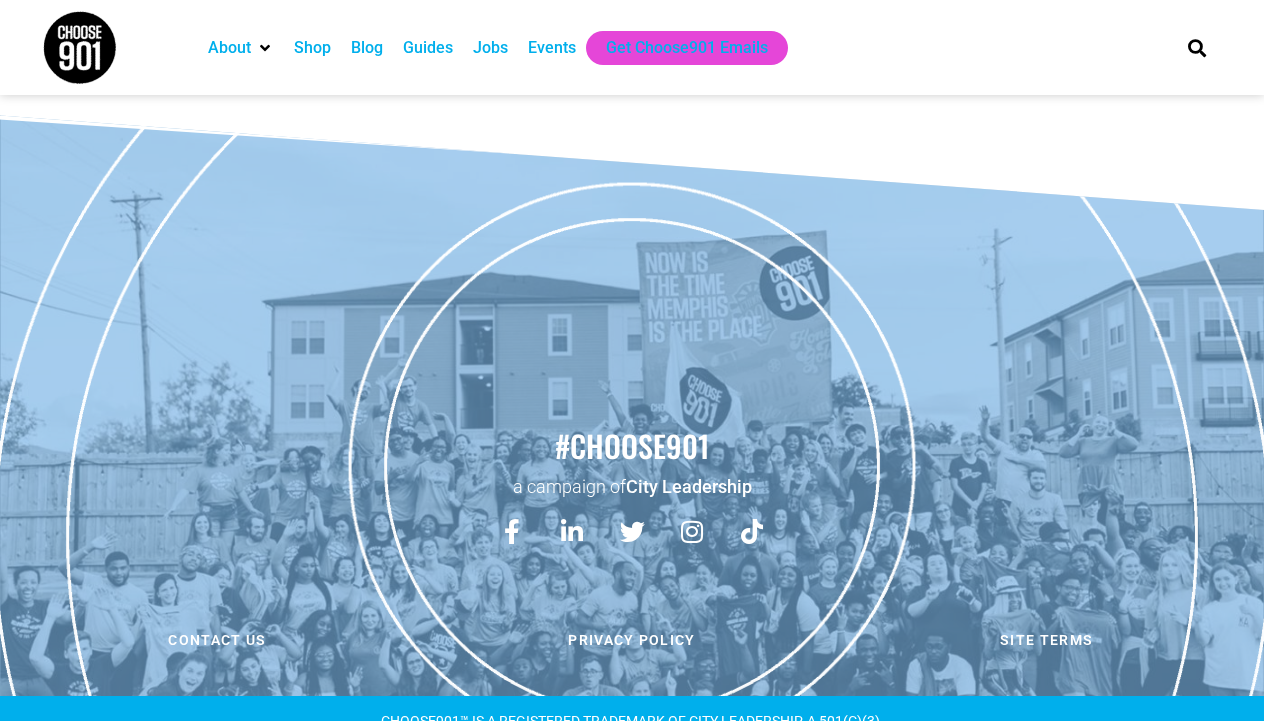 drag, startPoint x: 121, startPoint y: 245, endPoint x: 575, endPoint y: 104, distance: 475.39142 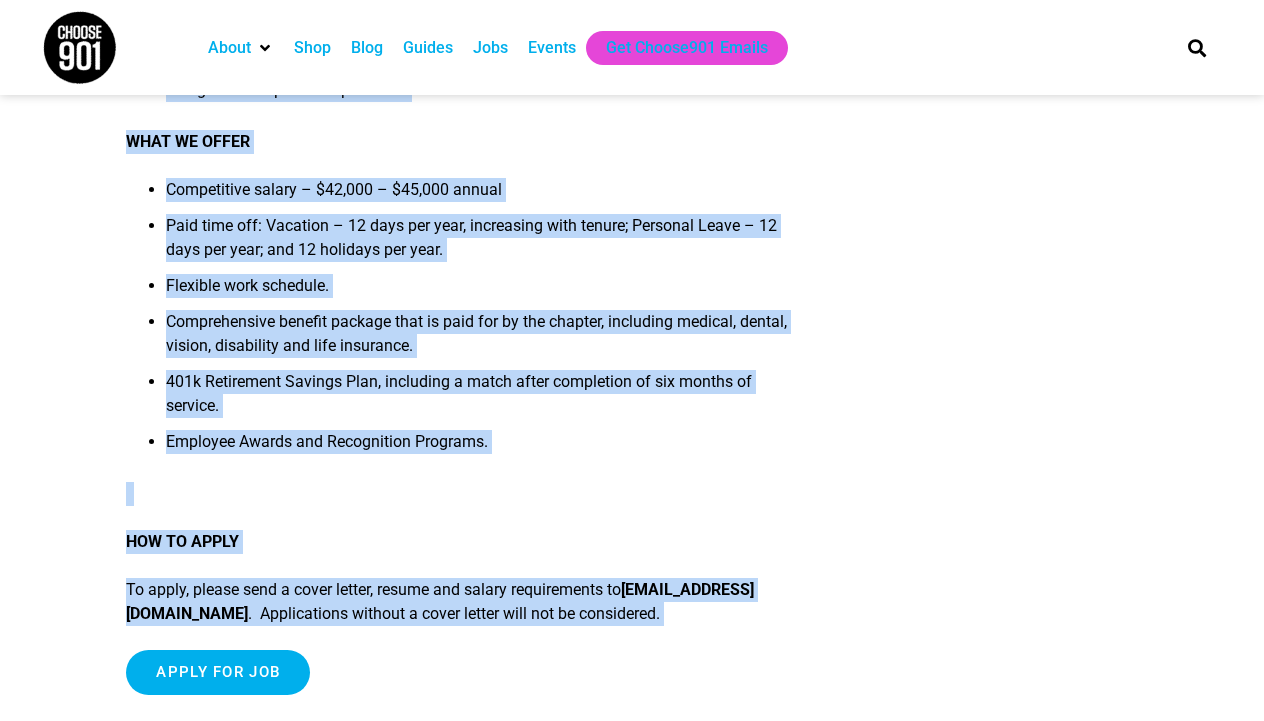 scroll, scrollTop: 1626, scrollLeft: 0, axis: vertical 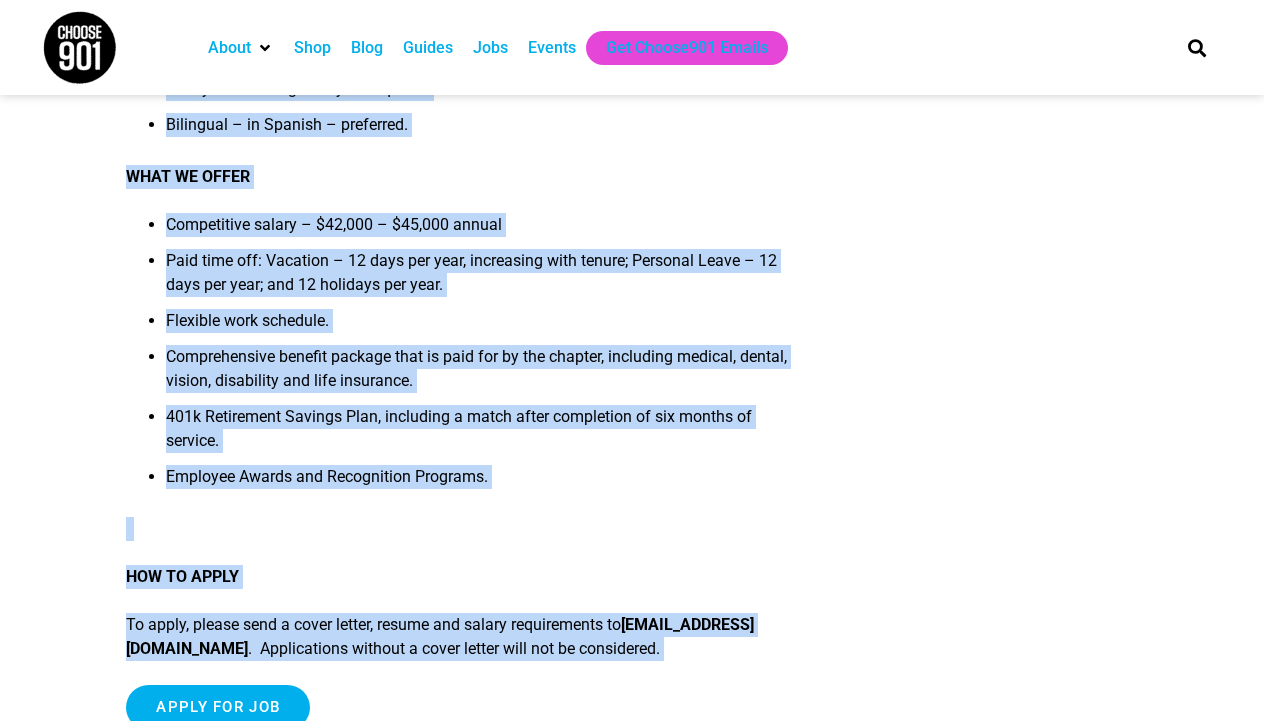 copy on "Volunteer Coordinator
Memphis, TN * Program Services Department * Full-Time * Non-Exempt
At Make-A-Wish Mid-South, we are more than a great place to work – our work is life-changing. Together, we create life-changing wishes for children with critical illnesses. We have been doing this for over 35 years, and together, with our volunteers, donors, staff and supporters, Make-A-Wish Mid-South has granted more than 7,000 life-changing wishes and transformed countless lives.
THE TEAM
Make-A-Wish Mid-South is headquartered in Memphis, TN with remote offices in Little Rock, AR and Fayetteville, AR. We serve wish children throughout the Mid-South, including the state of Arkansas, West Tennessee and North Mississippi. The Program Services team is committed to fulfilling wishes for every eligible child.
THE ROLE
The Volunteer Coordinator works to recruit and train a network of volunteers to provide quality wish experiences for children and their families, in addition to working to place volunteers at even..." 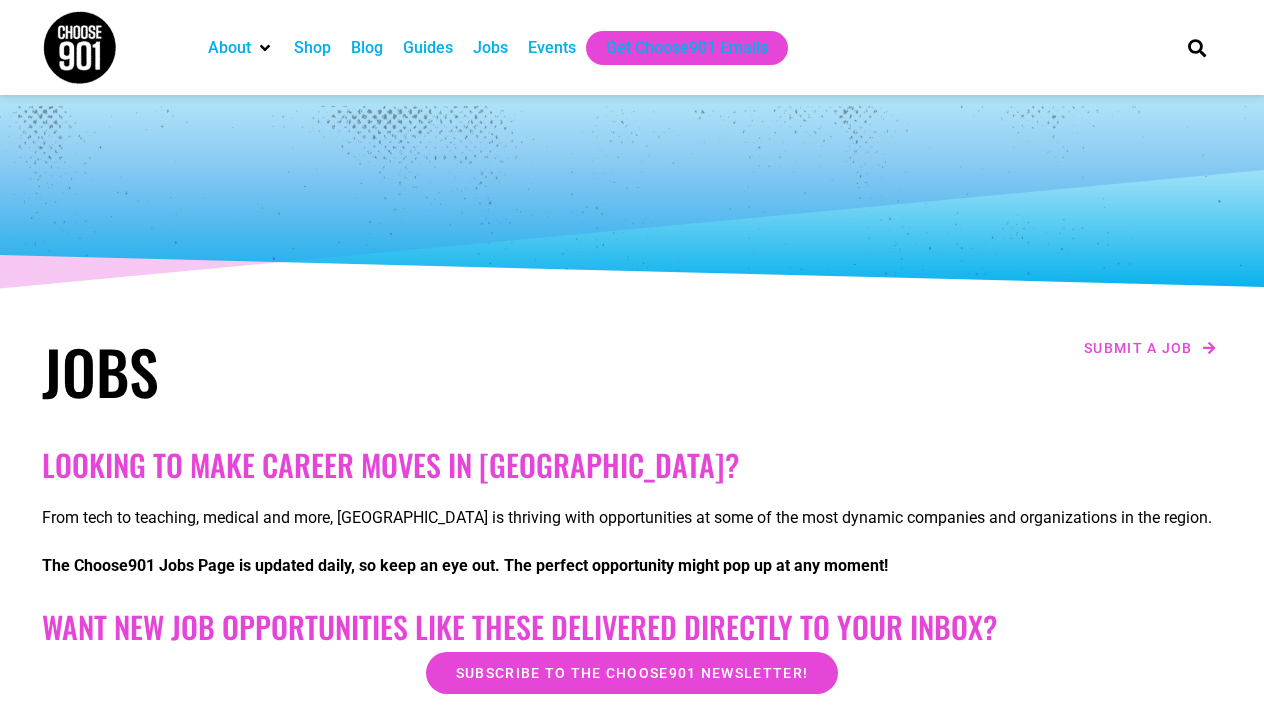 scroll, scrollTop: 879, scrollLeft: 0, axis: vertical 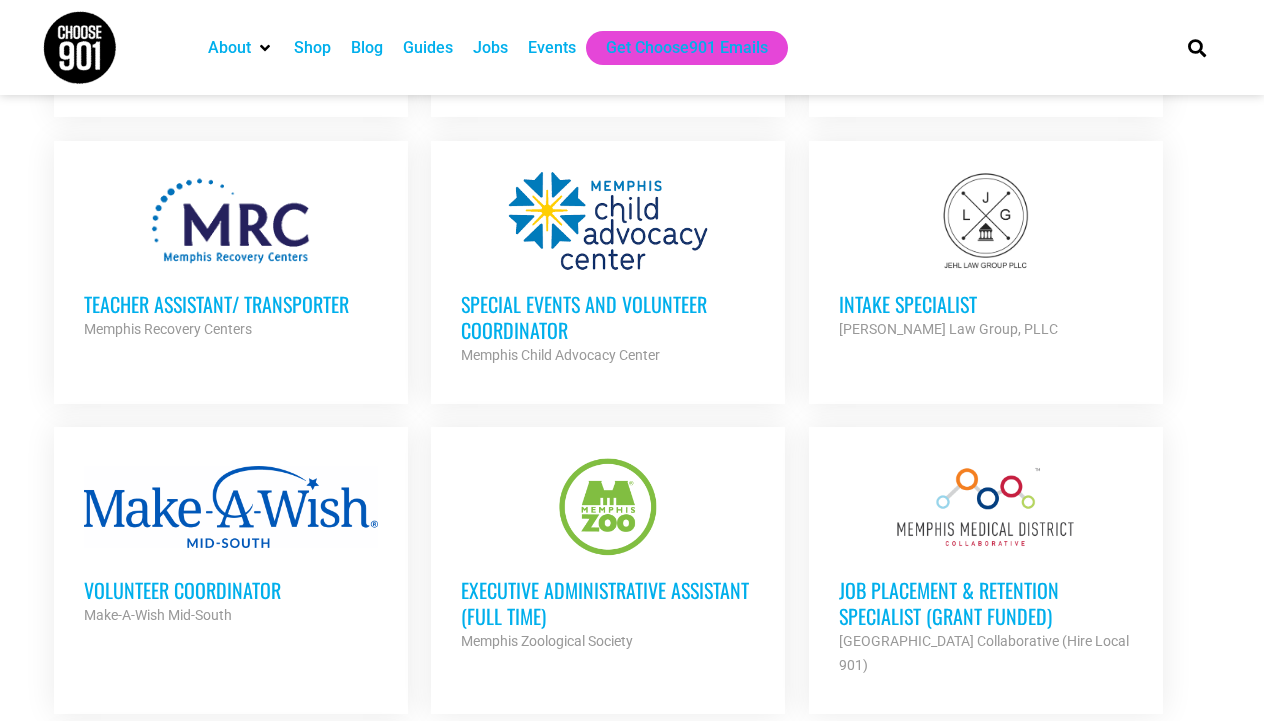click at bounding box center (231, 507) 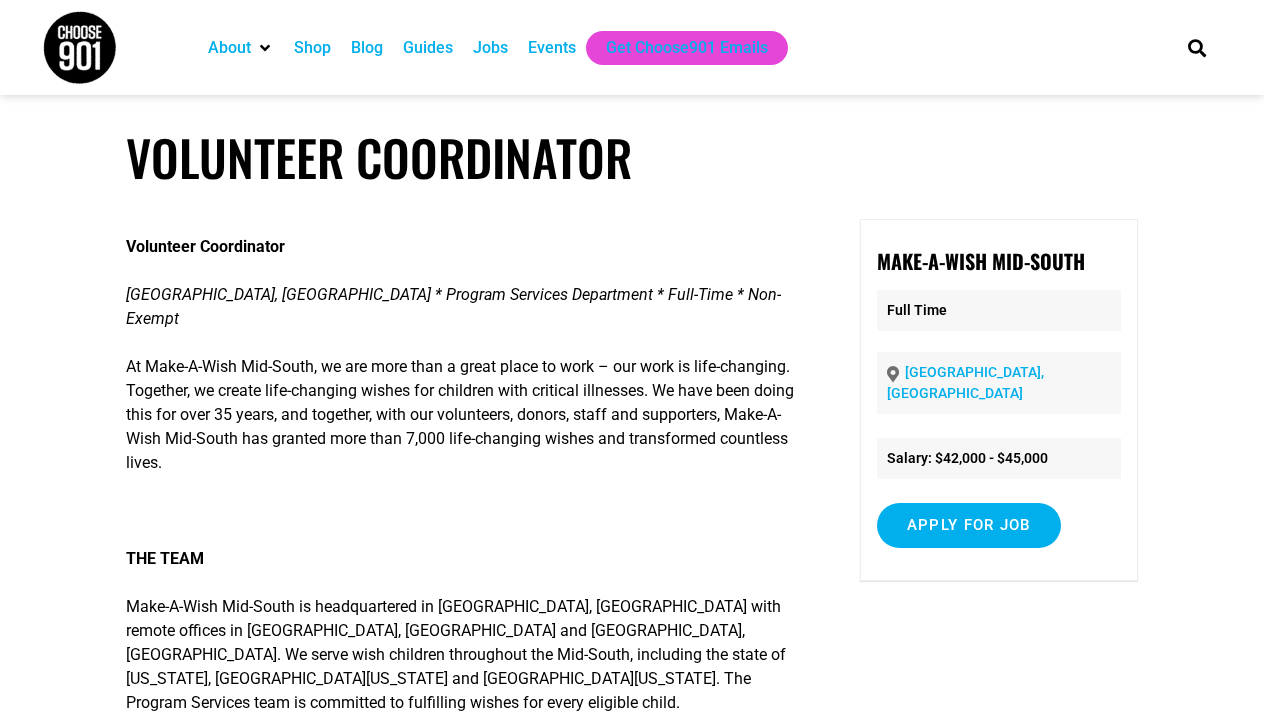 scroll, scrollTop: 0, scrollLeft: 0, axis: both 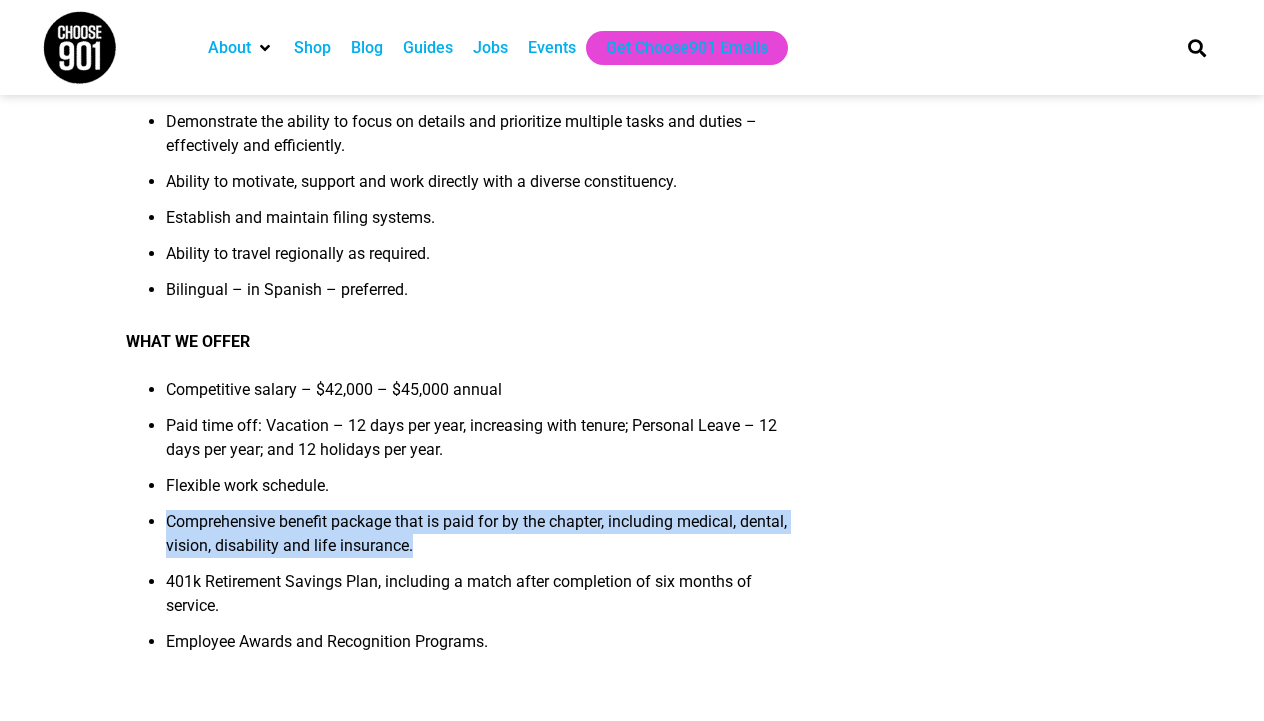 drag, startPoint x: 486, startPoint y: 519, endPoint x: 155, endPoint y: 468, distance: 334.90594 